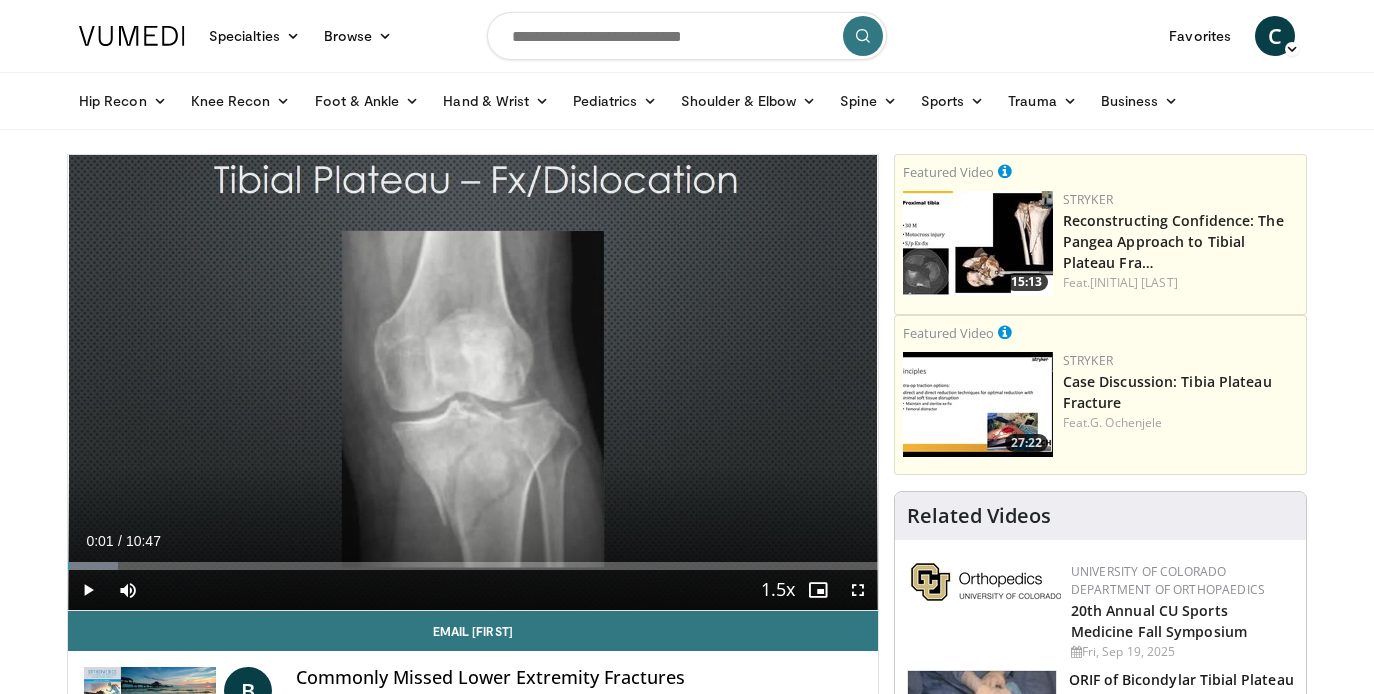 scroll, scrollTop: 0, scrollLeft: 0, axis: both 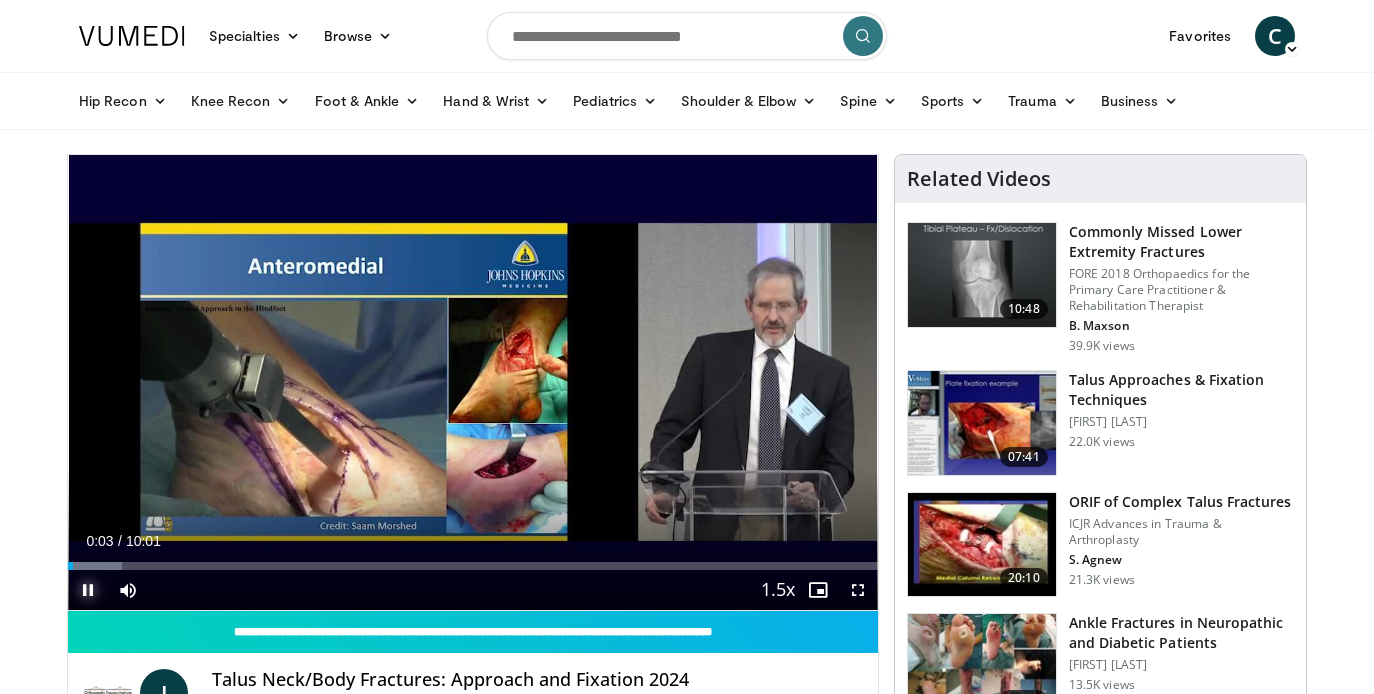 click at bounding box center [88, 590] 